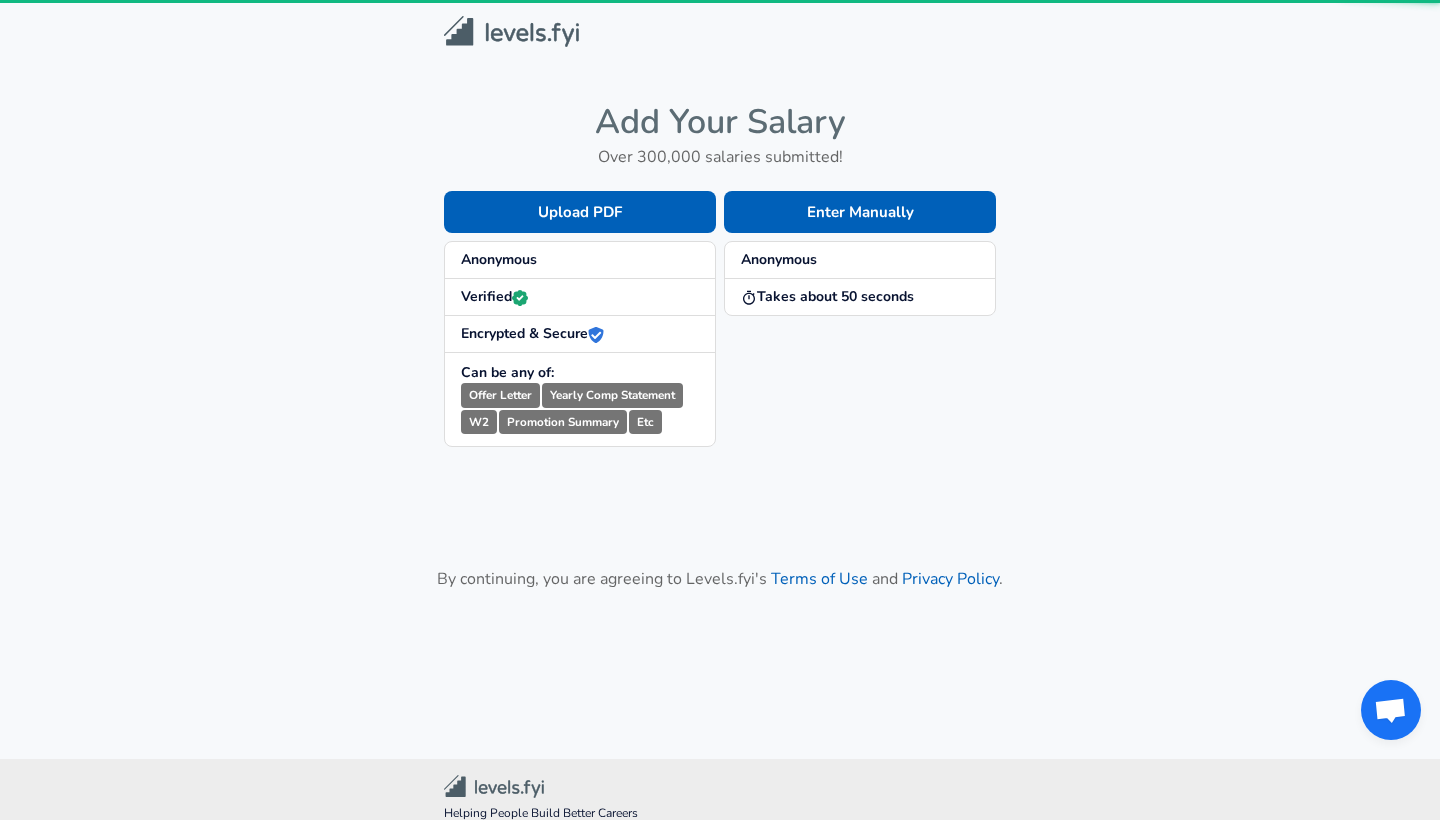 scroll, scrollTop: 0, scrollLeft: 0, axis: both 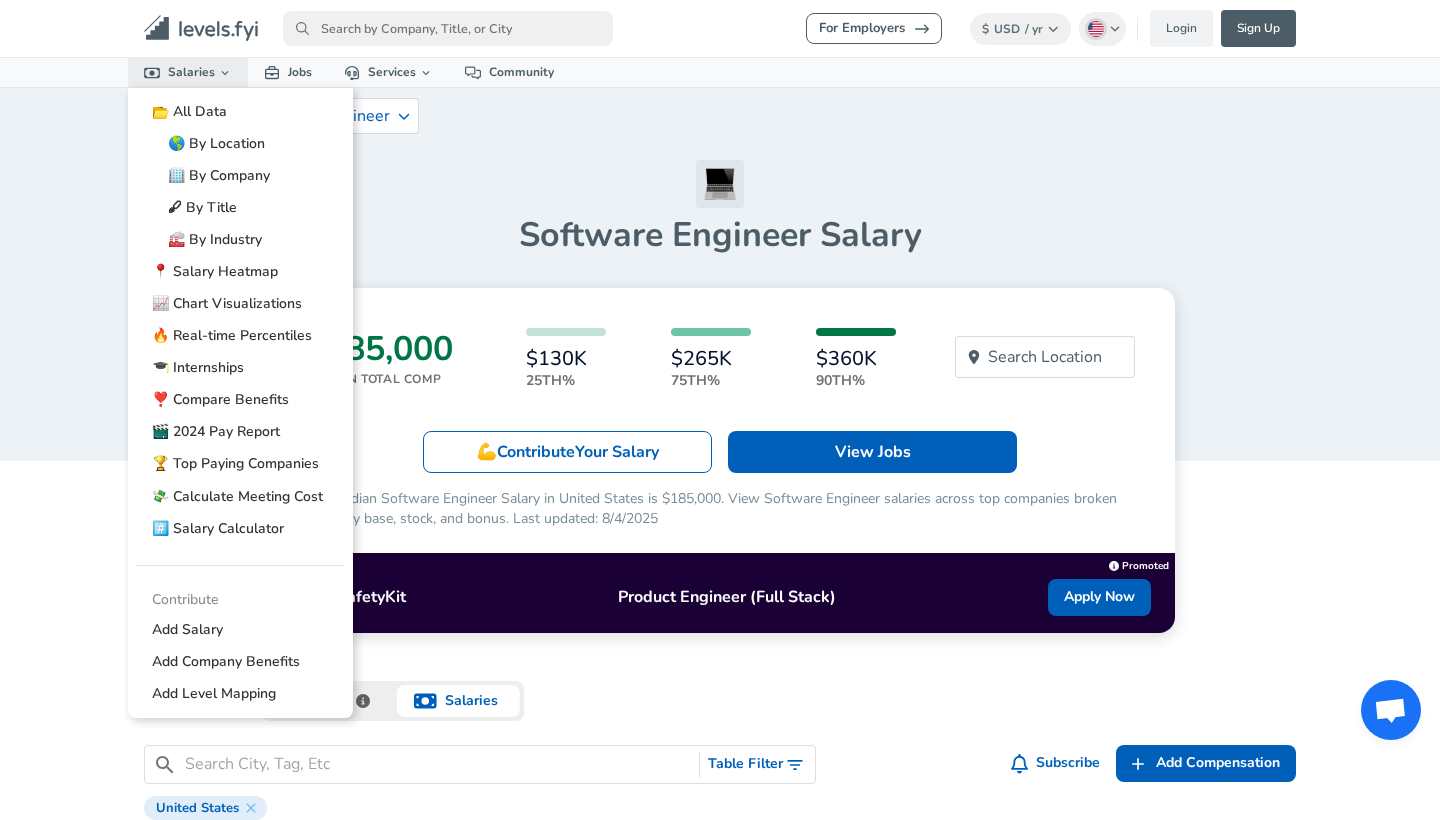 click on "Salaries" at bounding box center (188, 72) 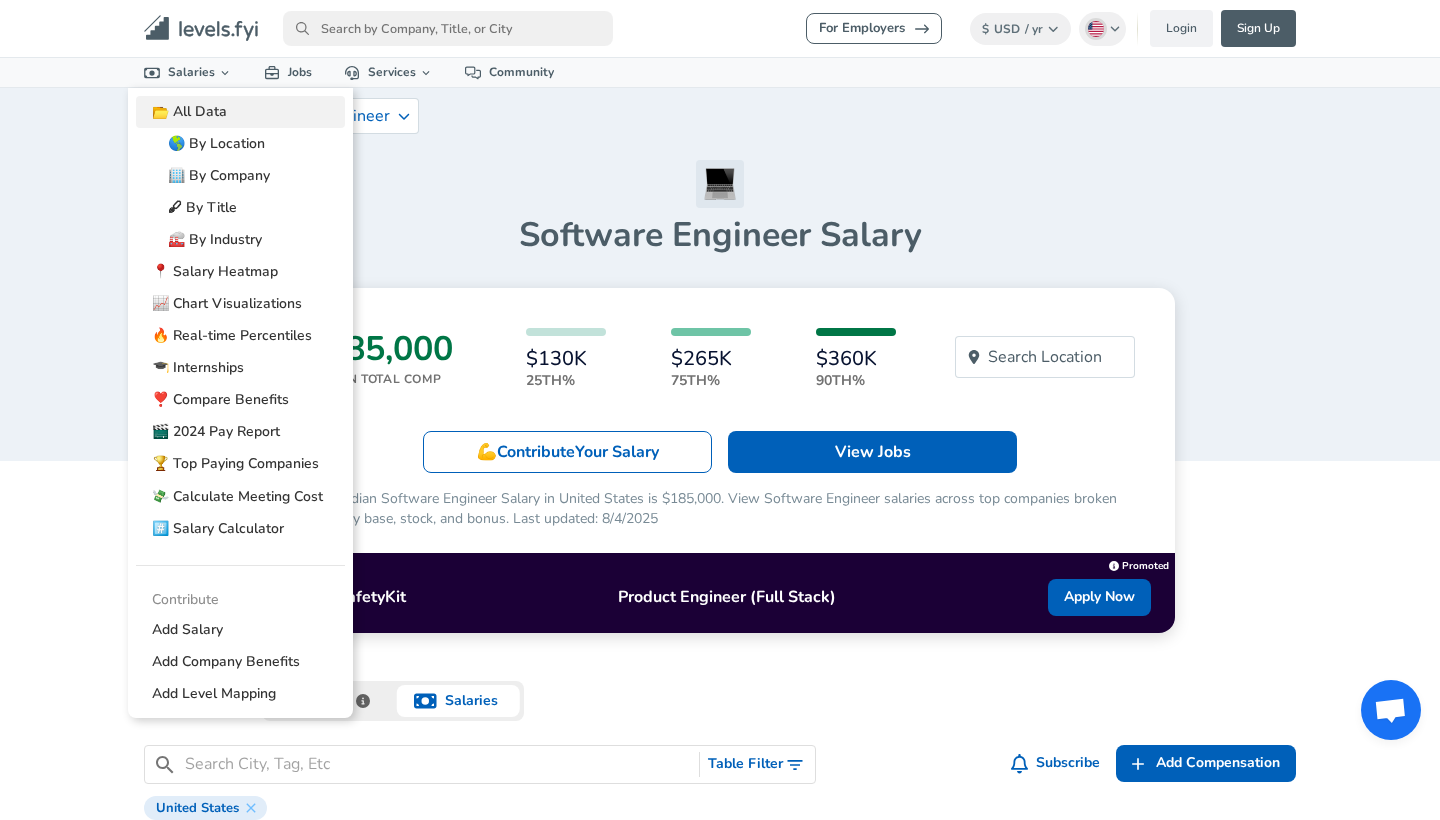 click on "📂   All Data" at bounding box center (240, 112) 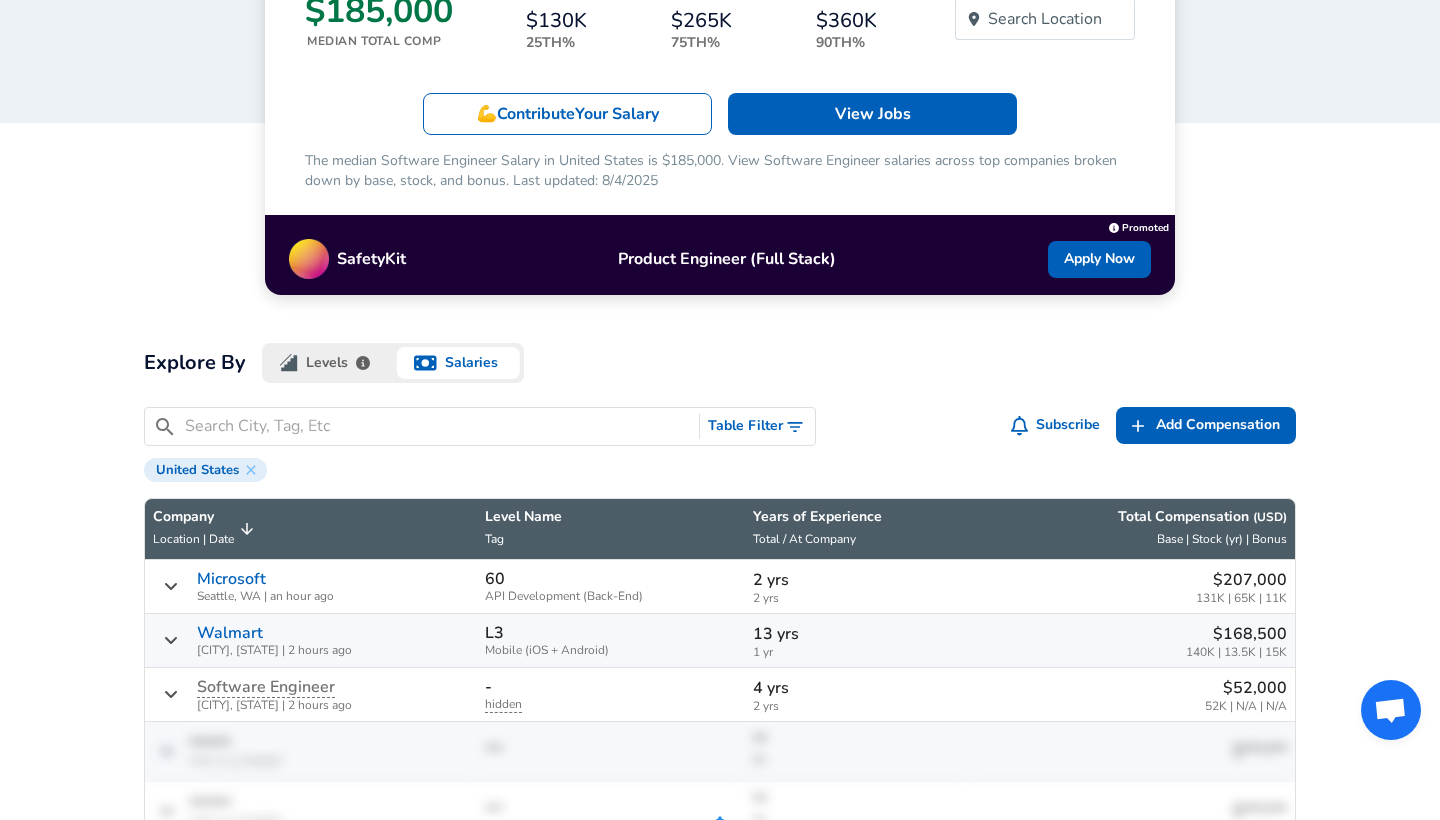 scroll, scrollTop: 374, scrollLeft: 0, axis: vertical 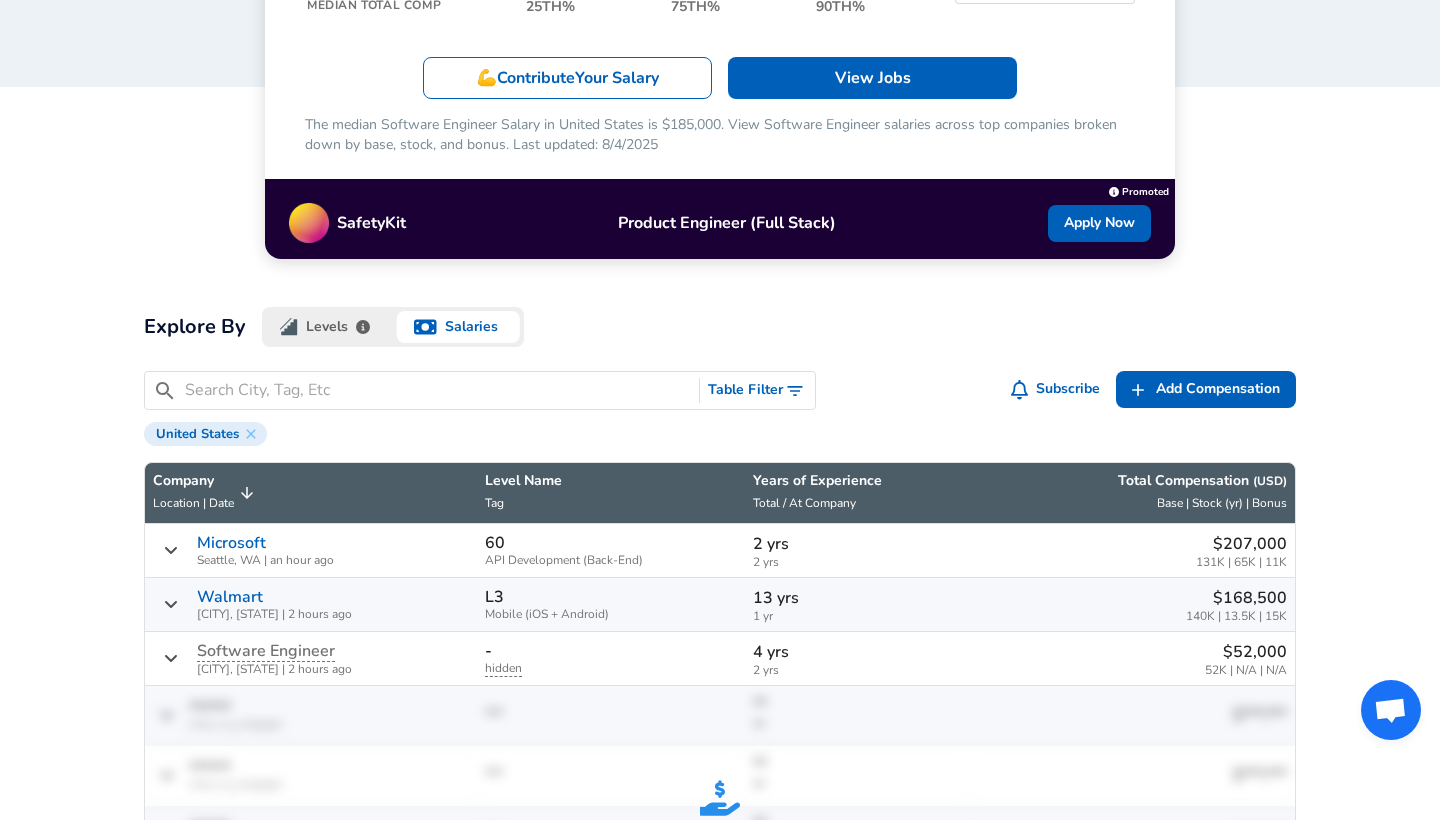 click at bounding box center (438, 390) 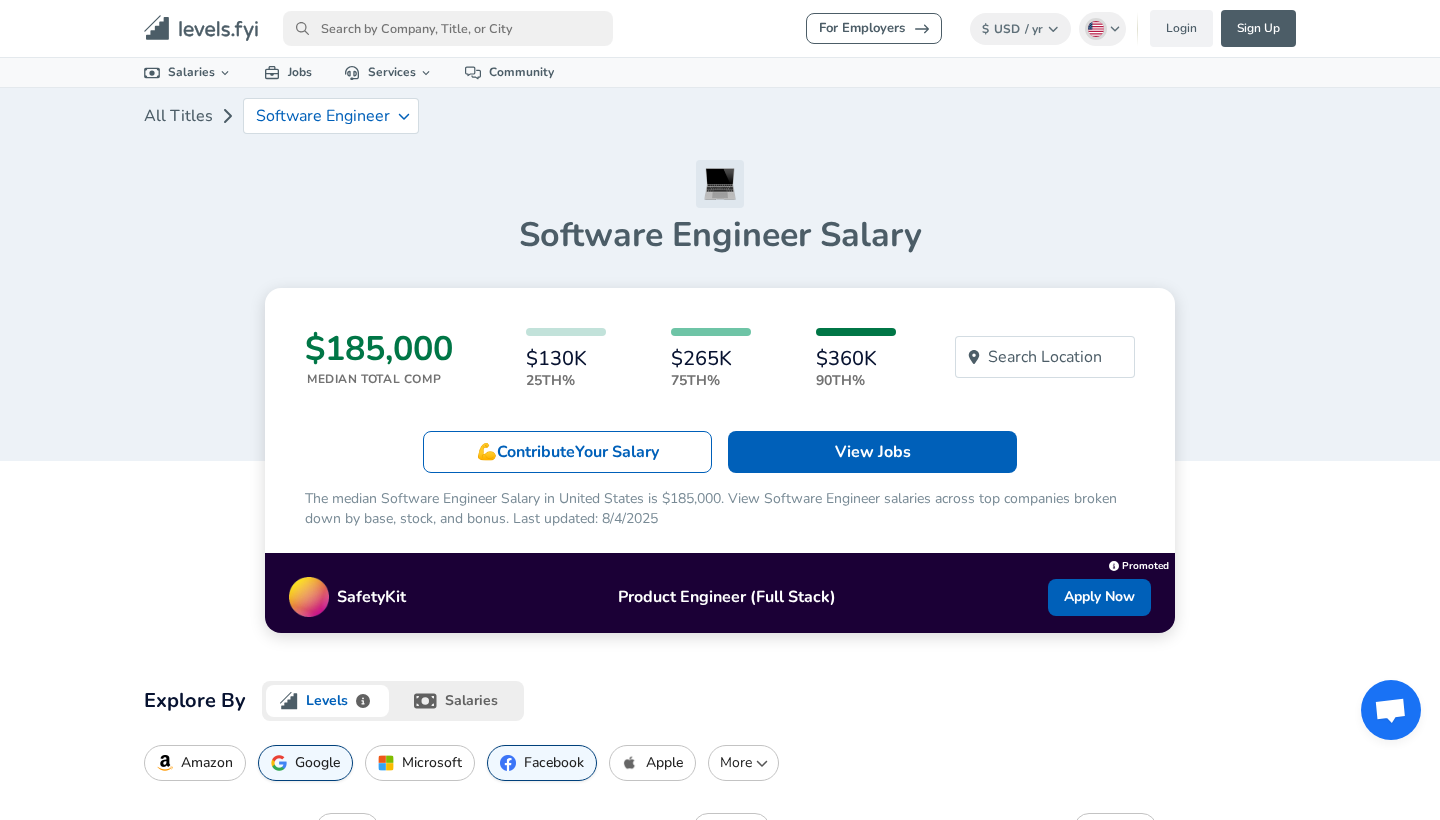 scroll, scrollTop: 0, scrollLeft: 0, axis: both 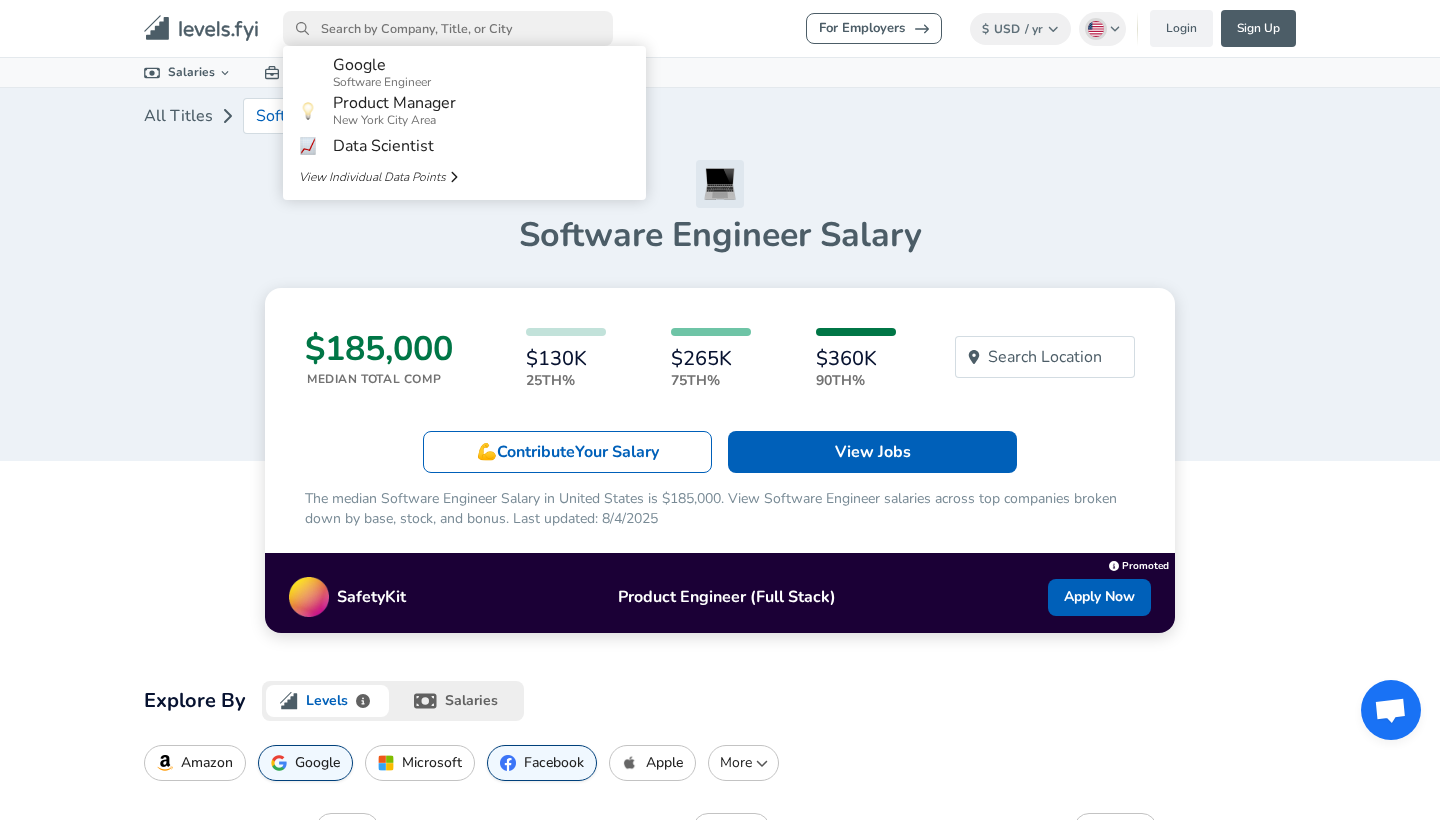 click at bounding box center [448, 28] 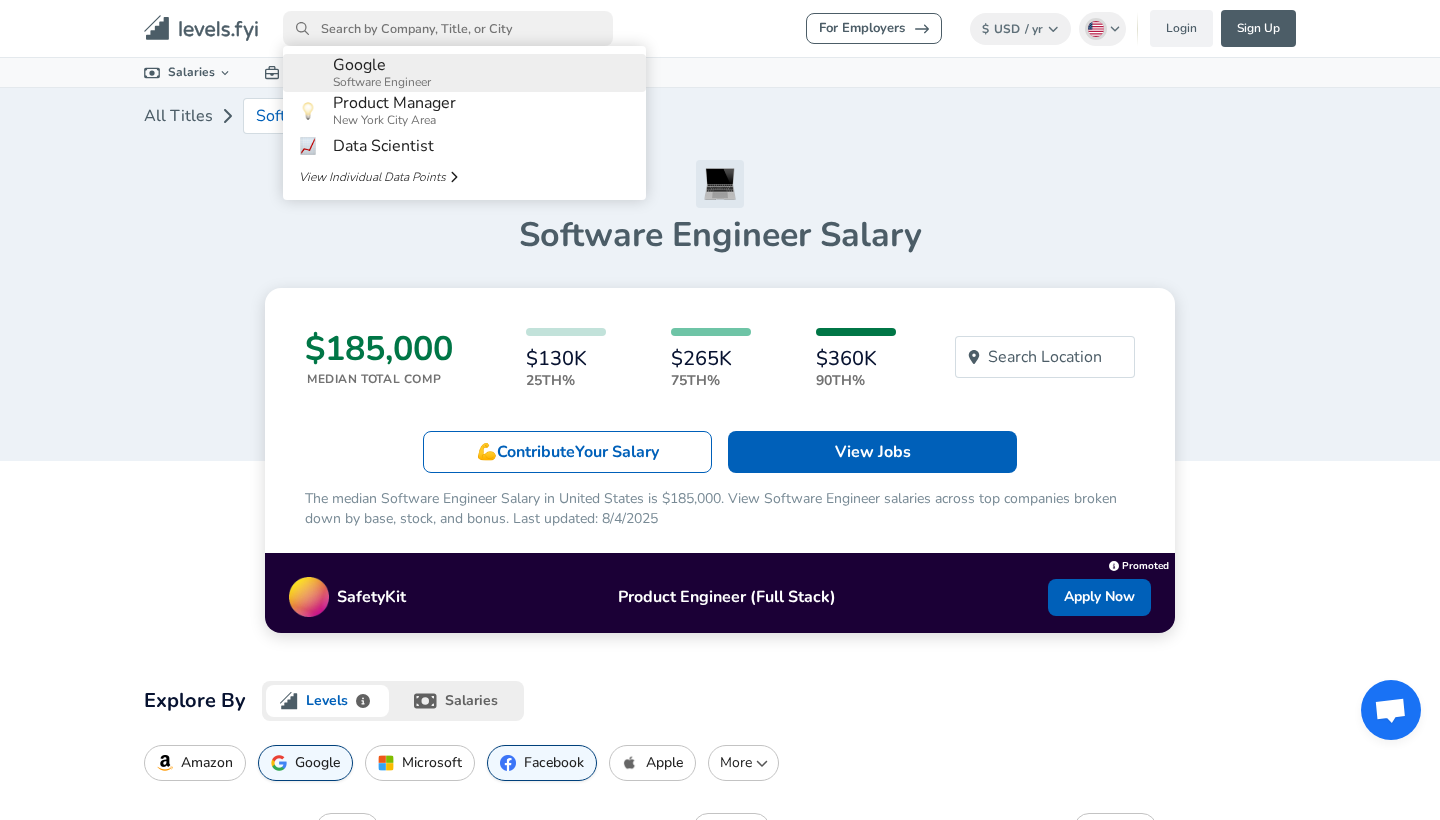 click on "Software Engineer" at bounding box center (382, 82) 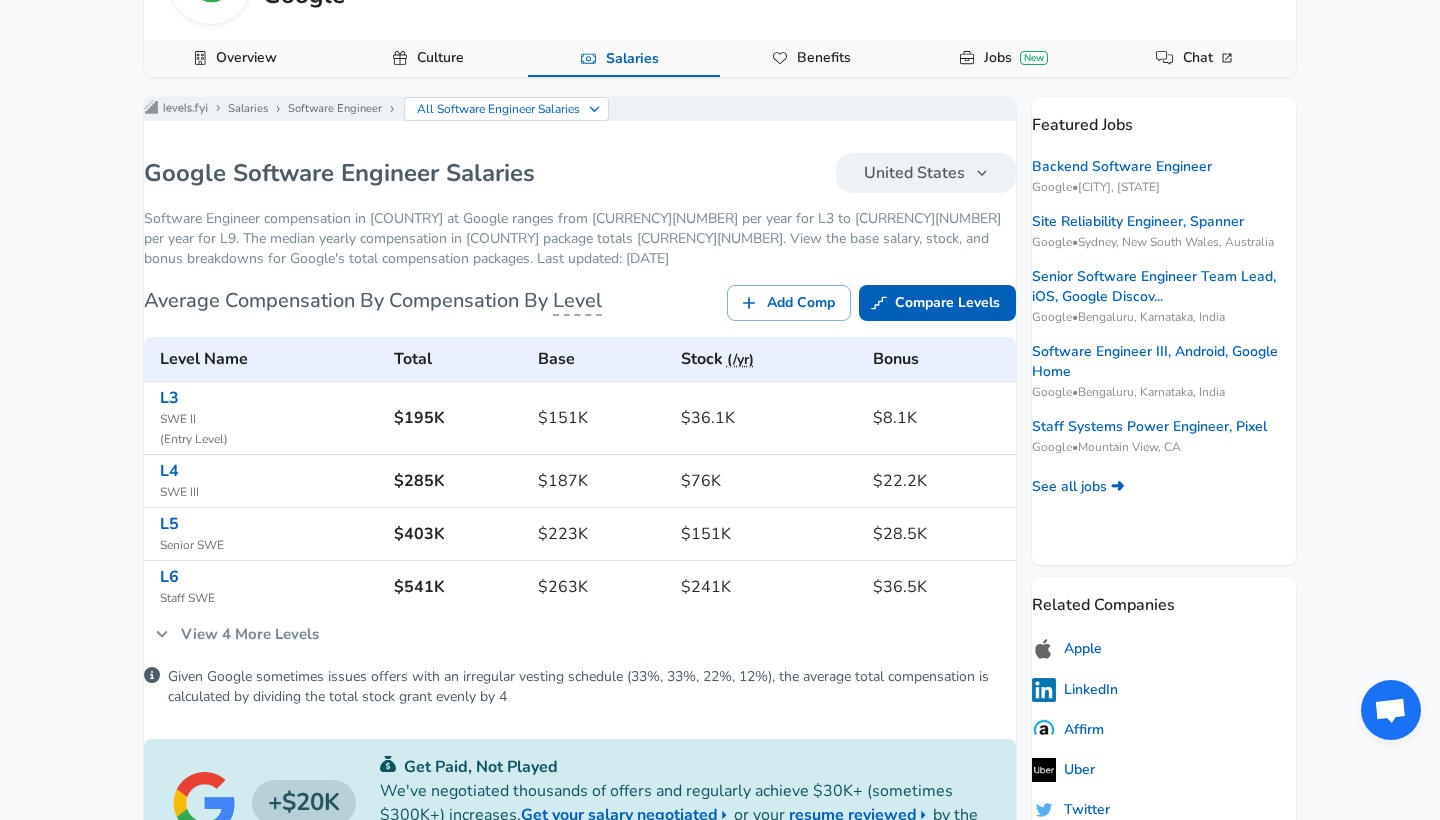 scroll, scrollTop: 298, scrollLeft: 0, axis: vertical 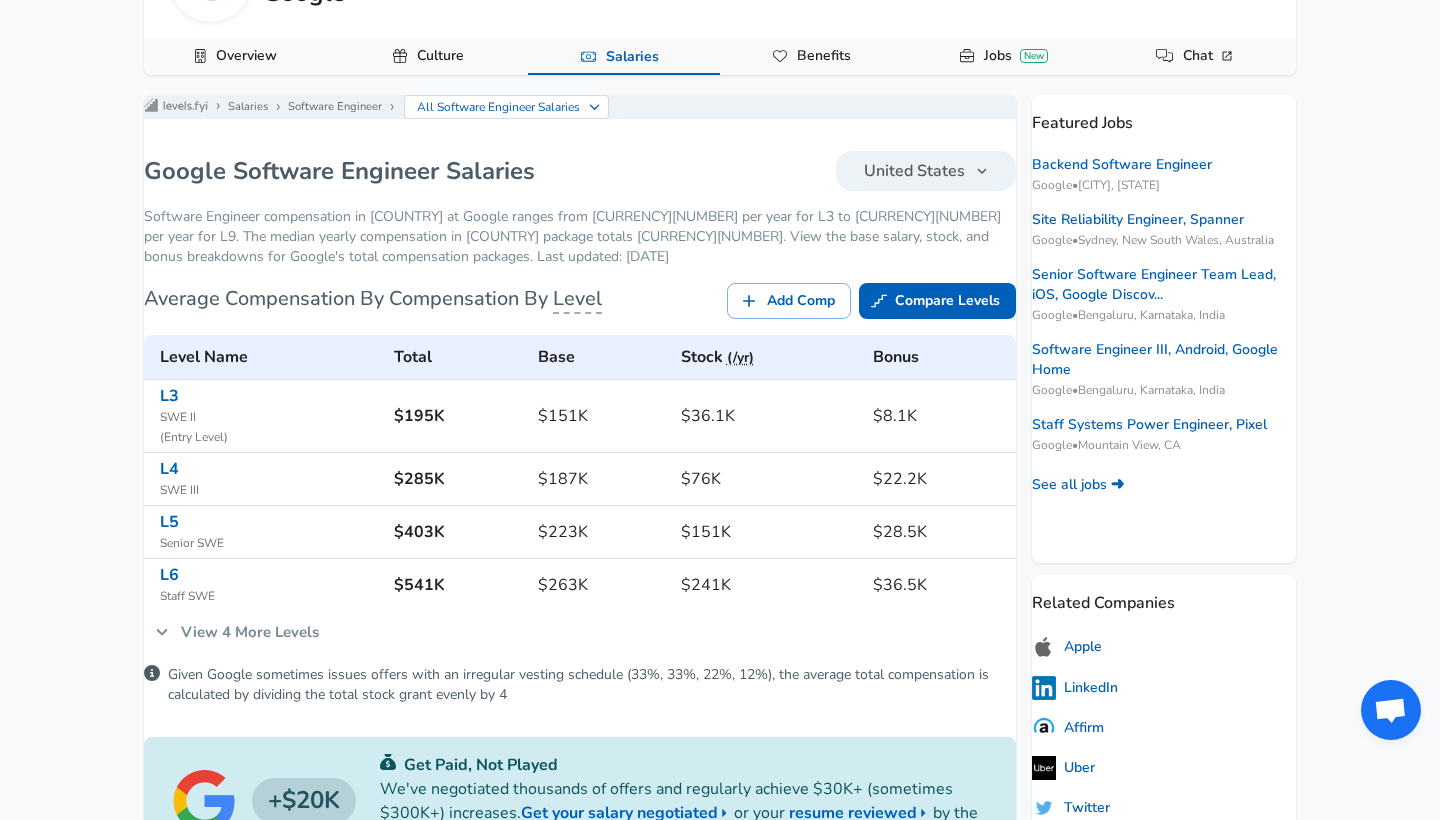 click on "United States" at bounding box center (914, 171) 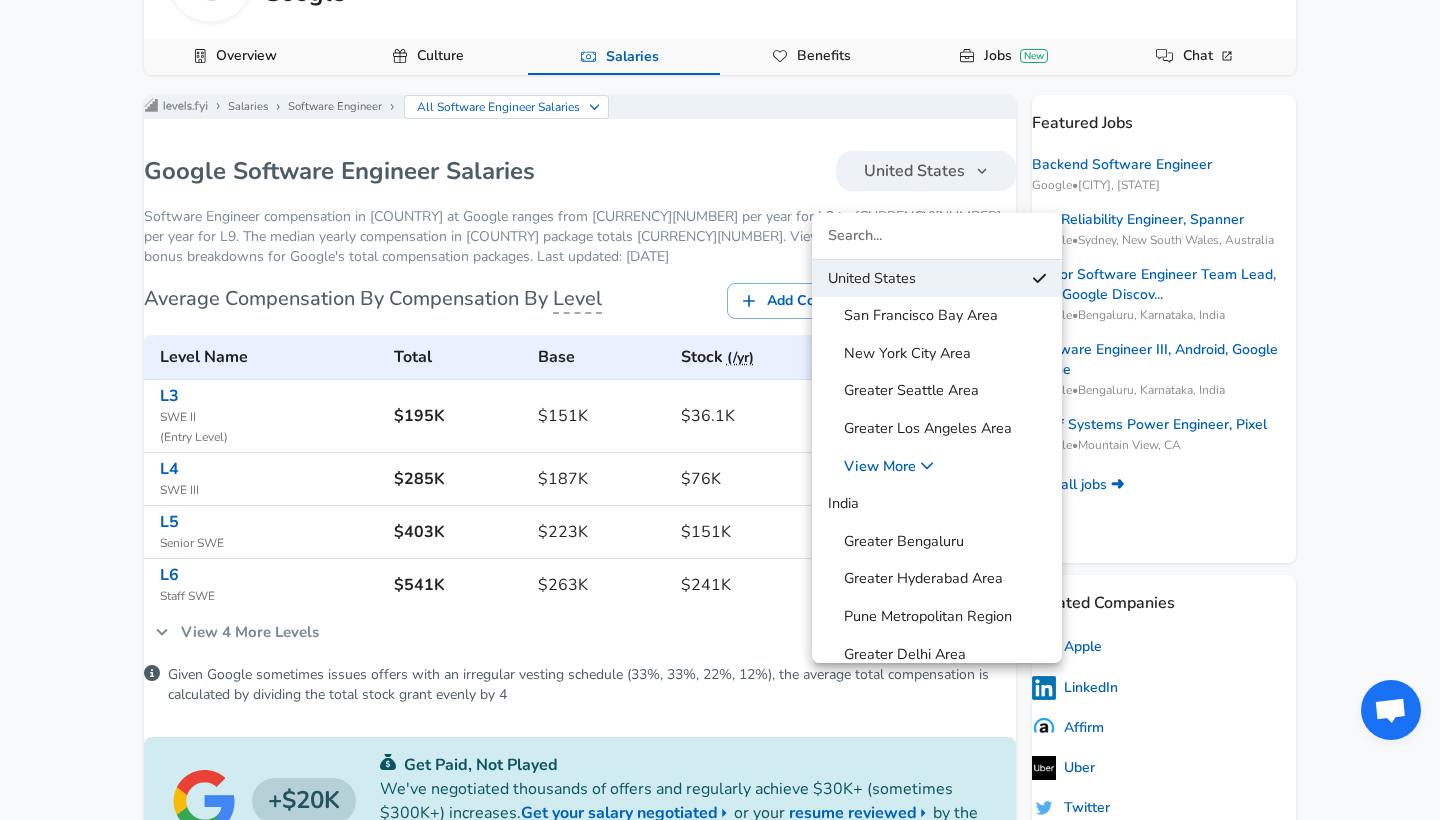 click on "San Francisco Bay Area" at bounding box center [913, 316] 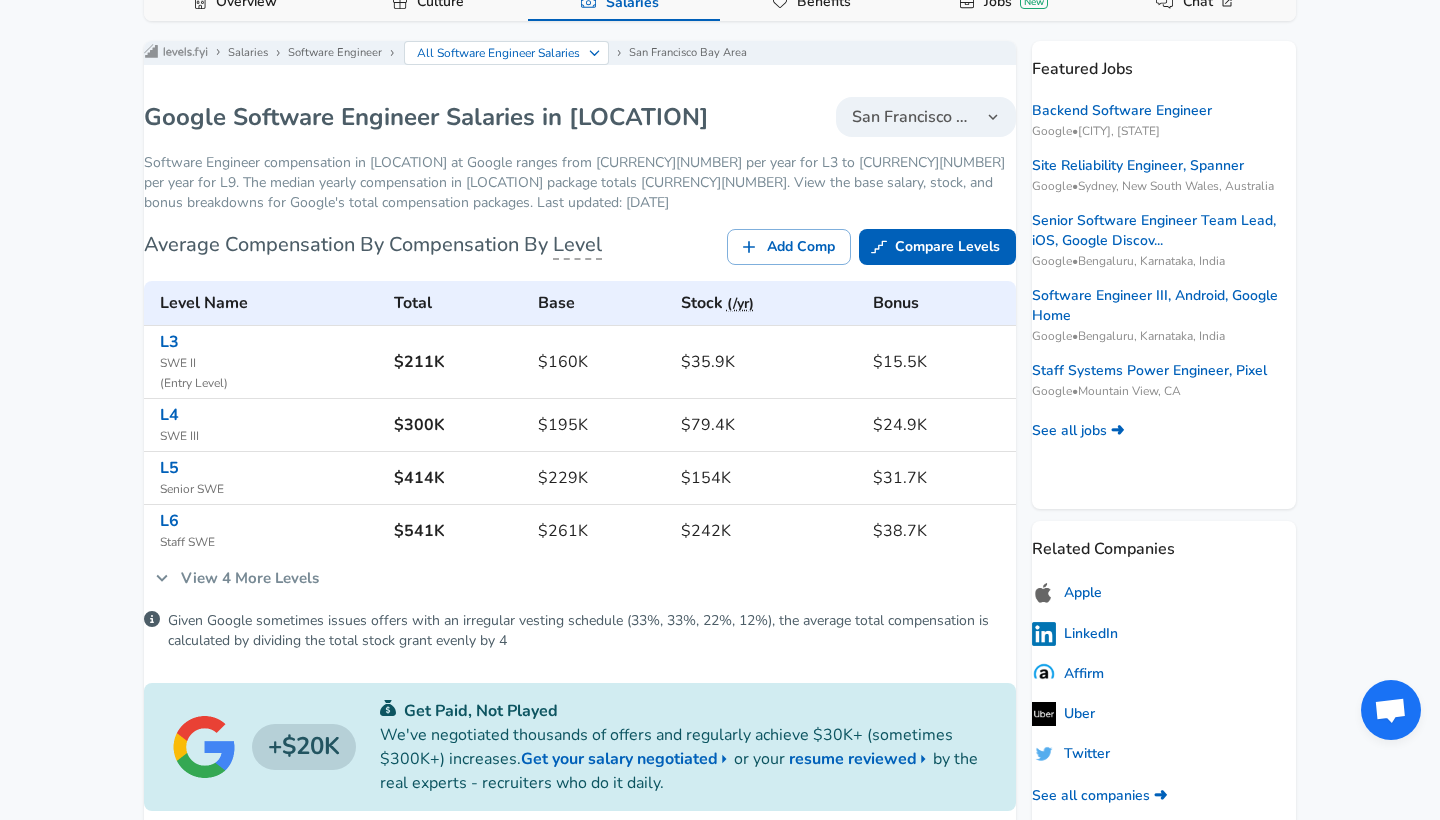 scroll, scrollTop: 193, scrollLeft: 0, axis: vertical 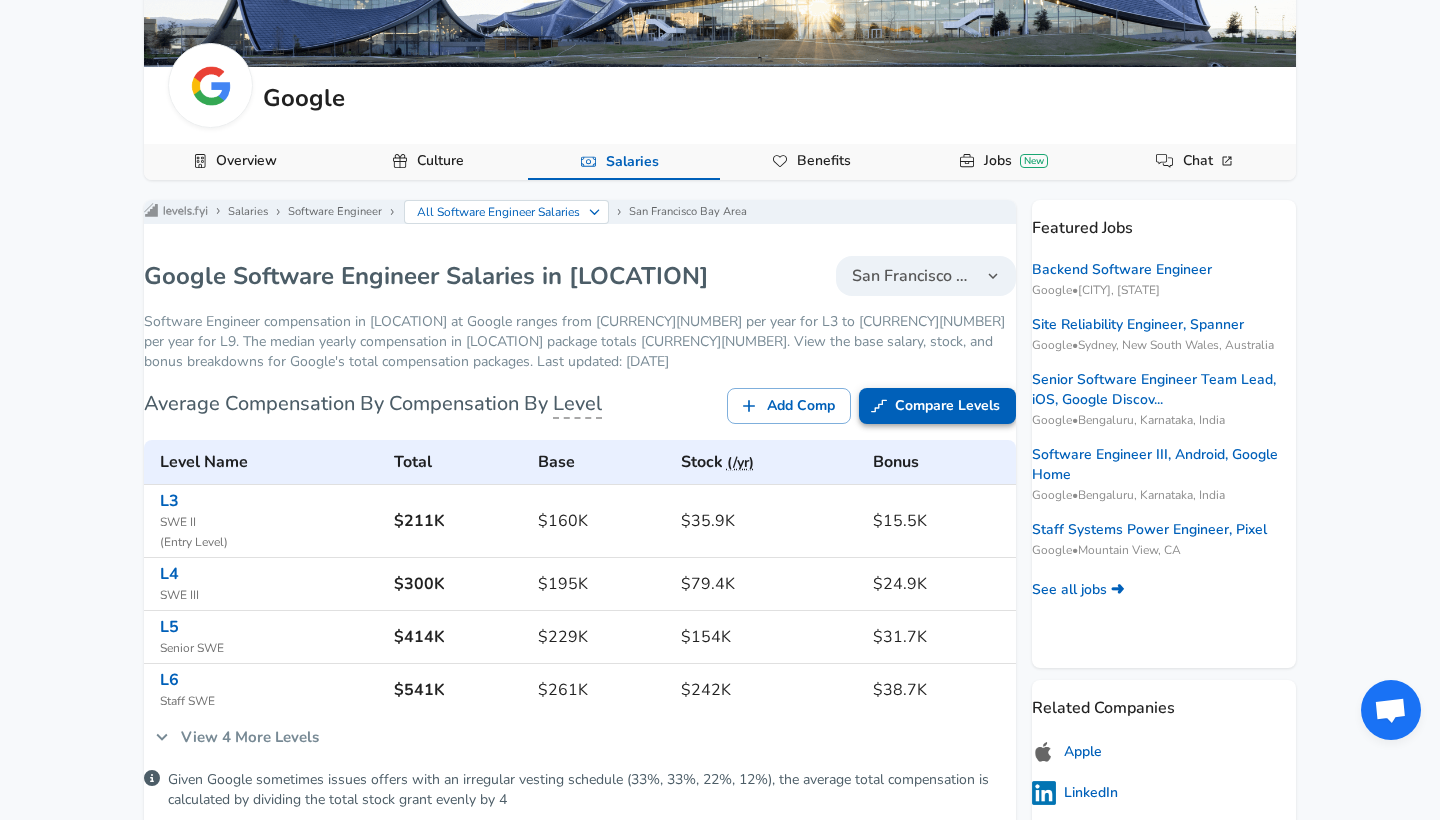 click on "Compare Levels" at bounding box center (937, 406) 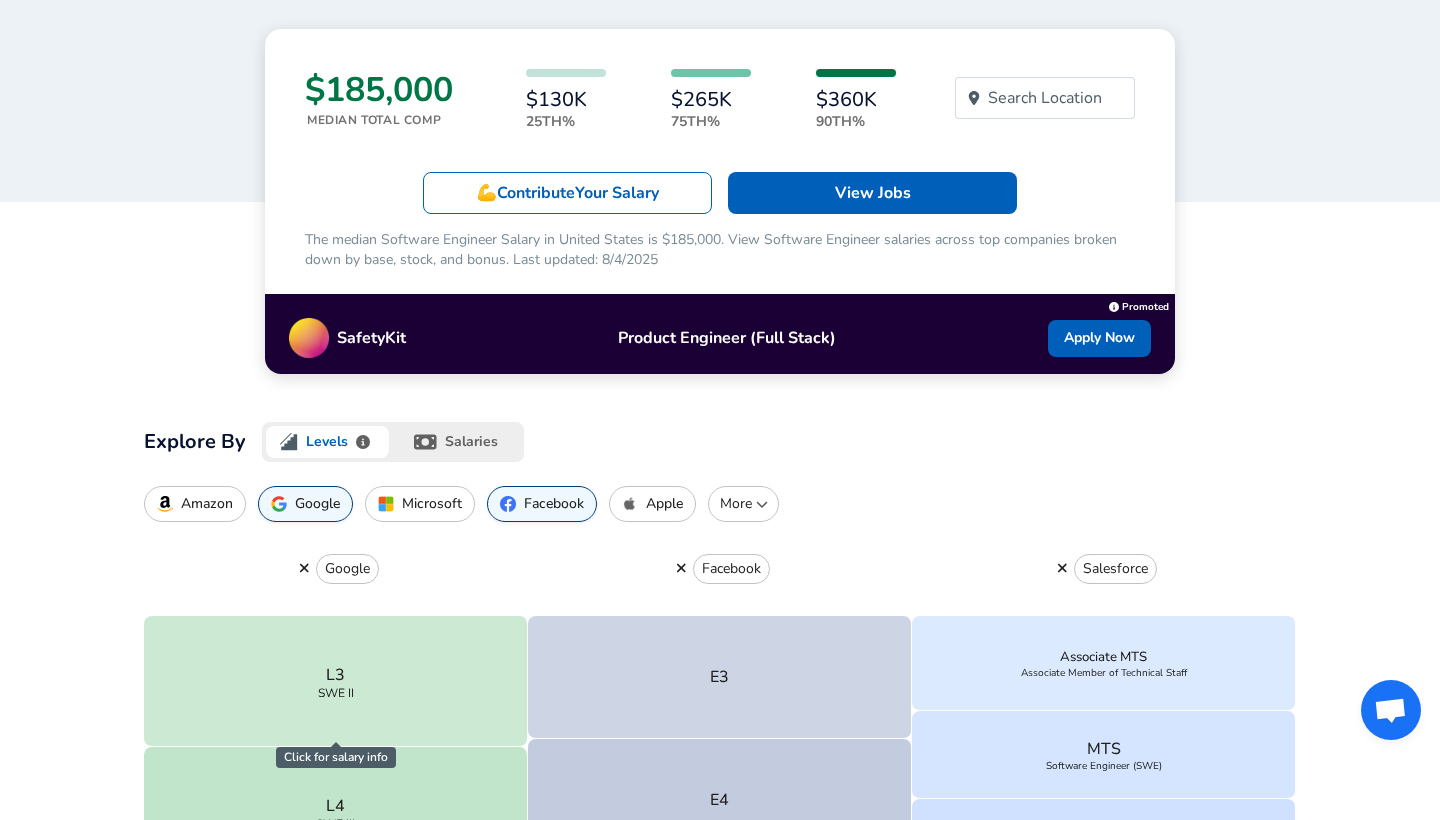 scroll, scrollTop: 282, scrollLeft: 0, axis: vertical 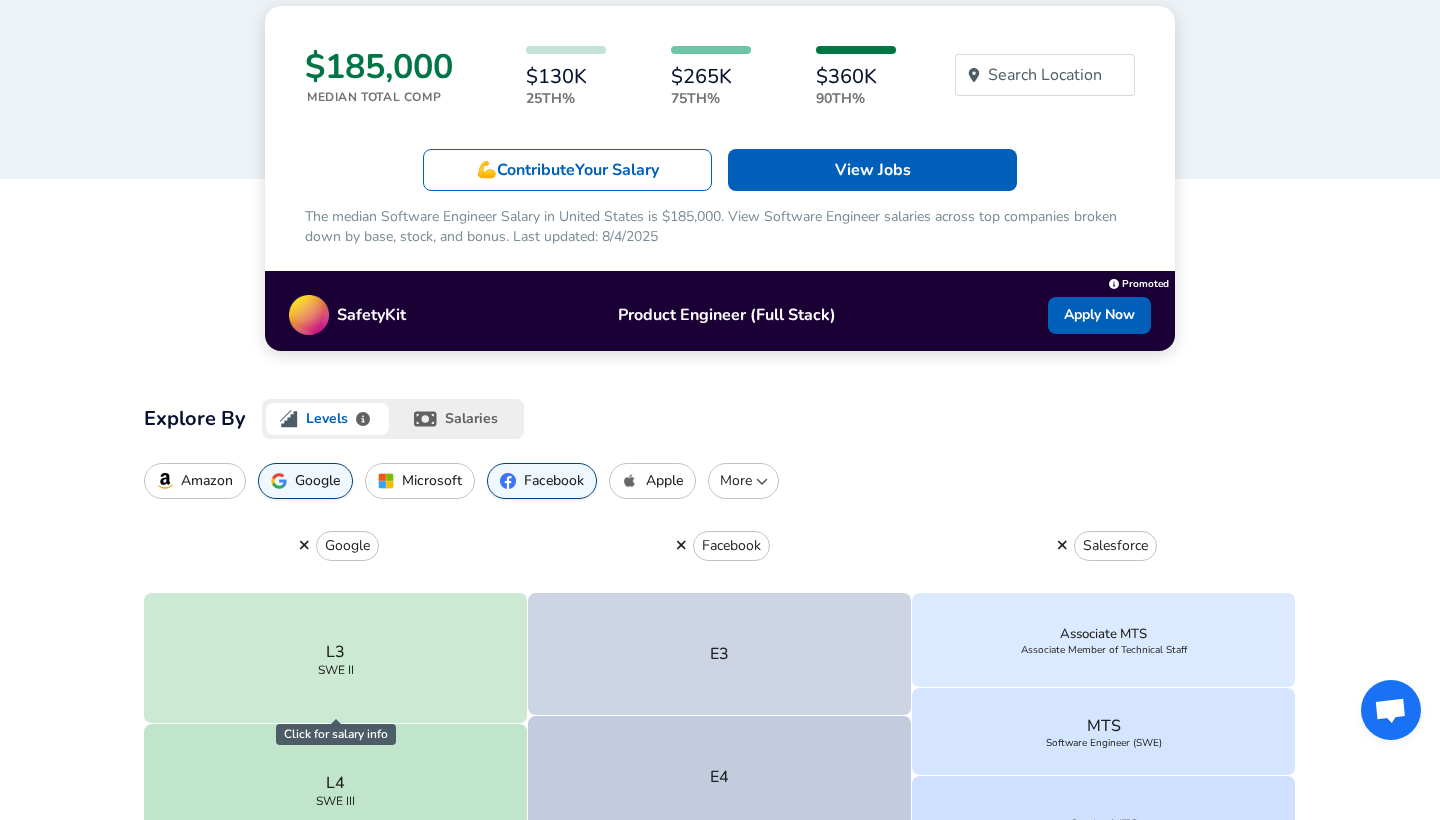 click on "salaries" at bounding box center [458, 419] 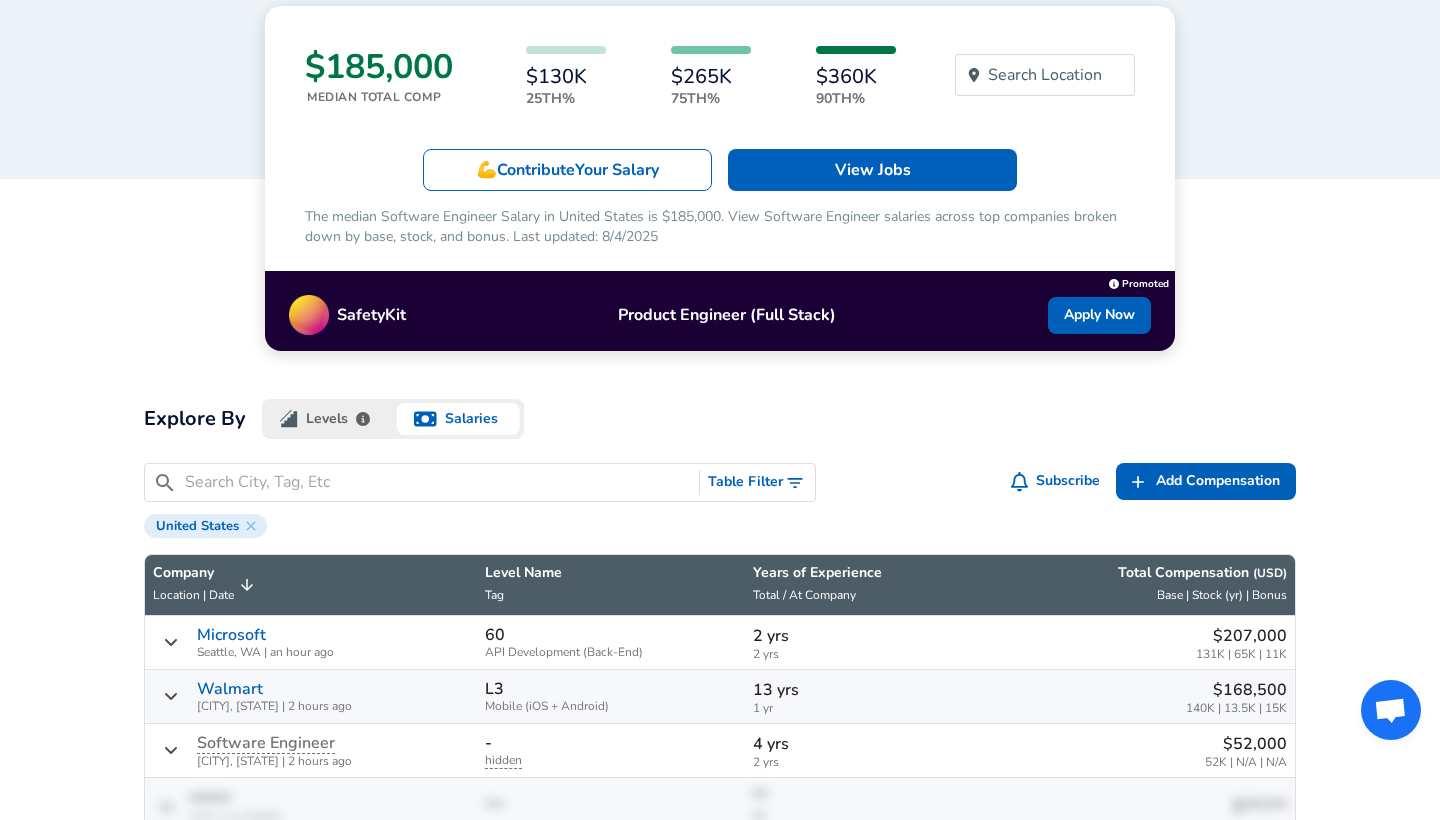 click on "United States" at bounding box center (720, 524) 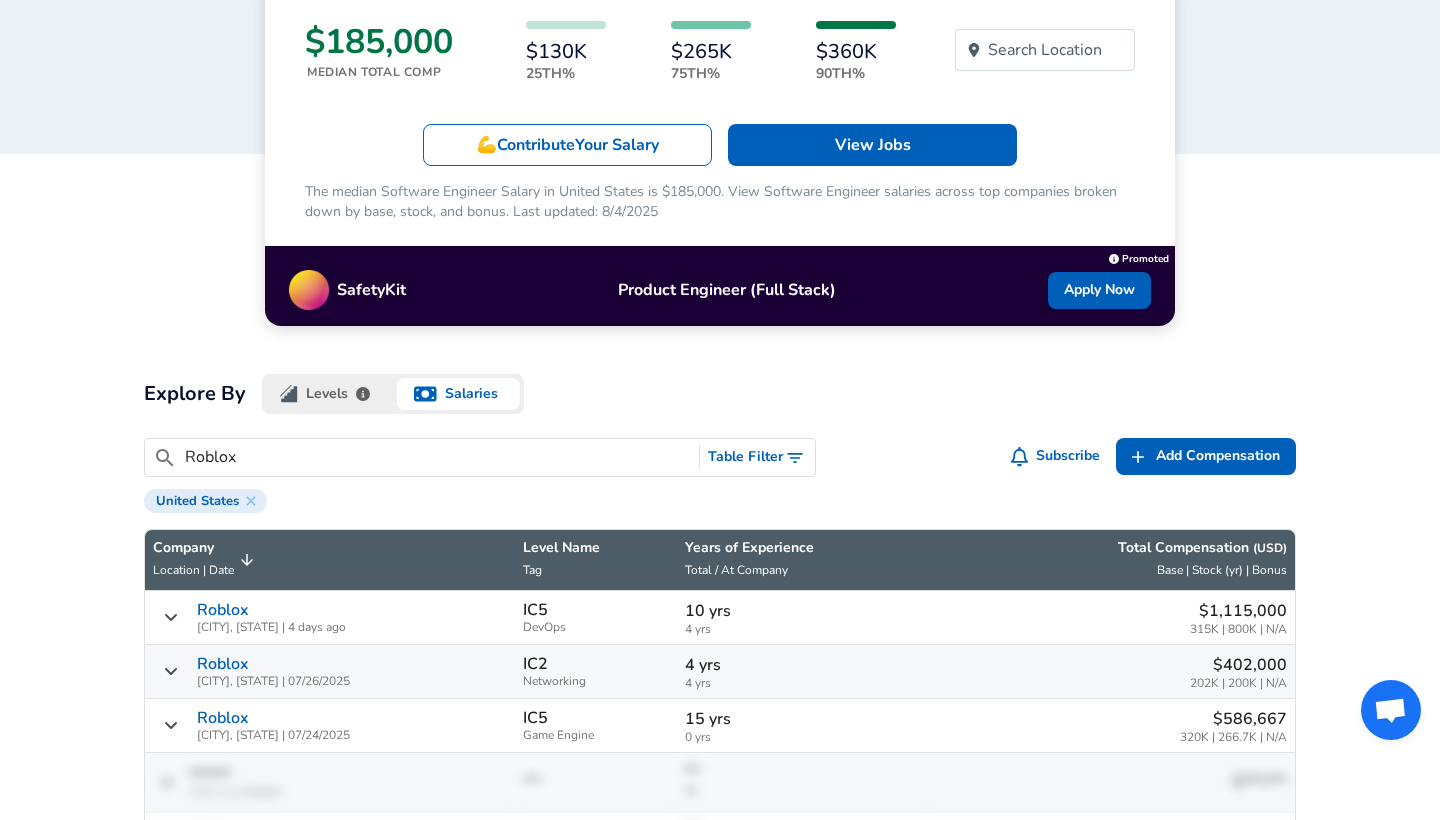 scroll, scrollTop: 331, scrollLeft: 0, axis: vertical 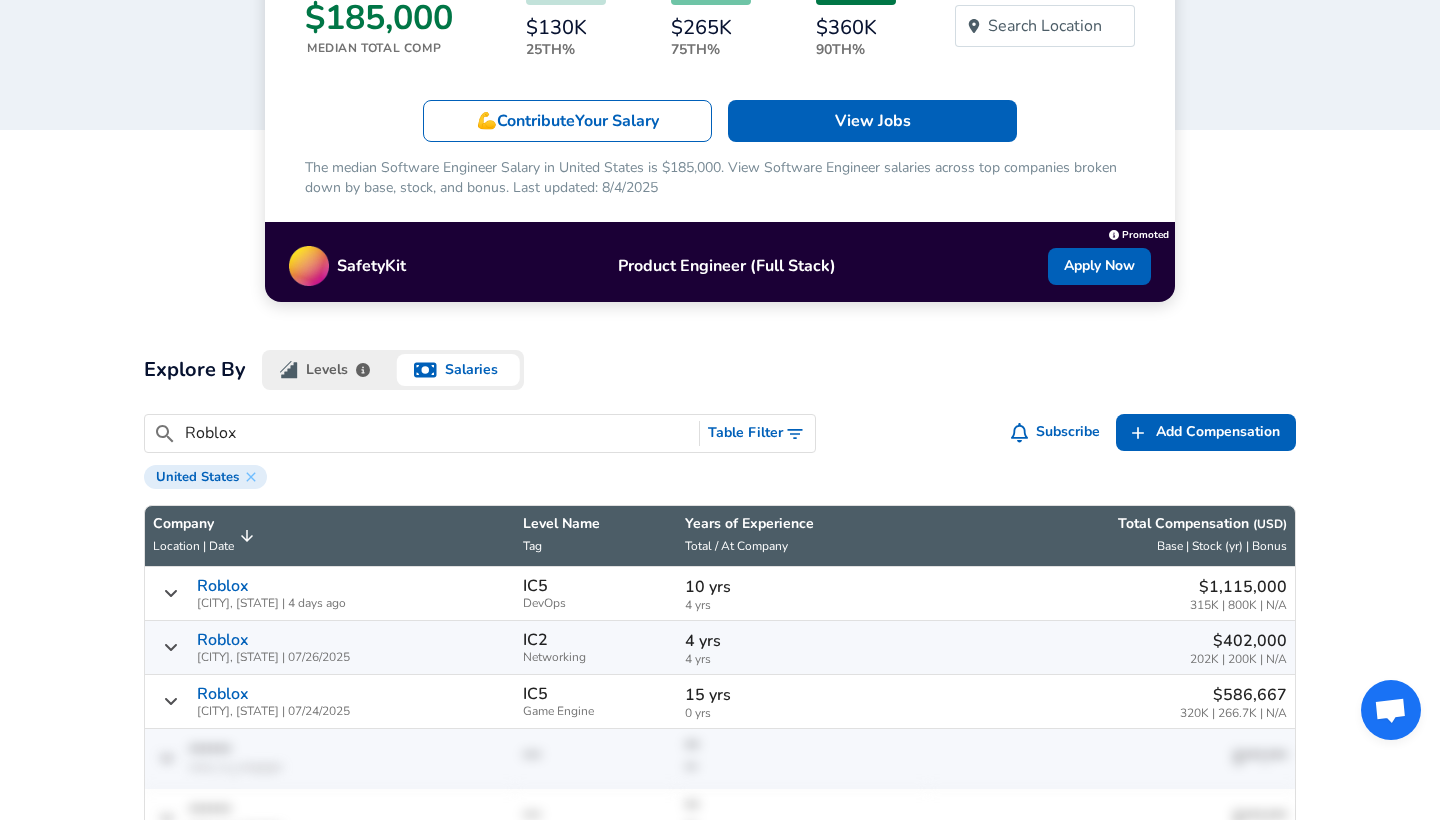 drag, startPoint x: 238, startPoint y: 430, endPoint x: 101, endPoint y: 426, distance: 137.05838 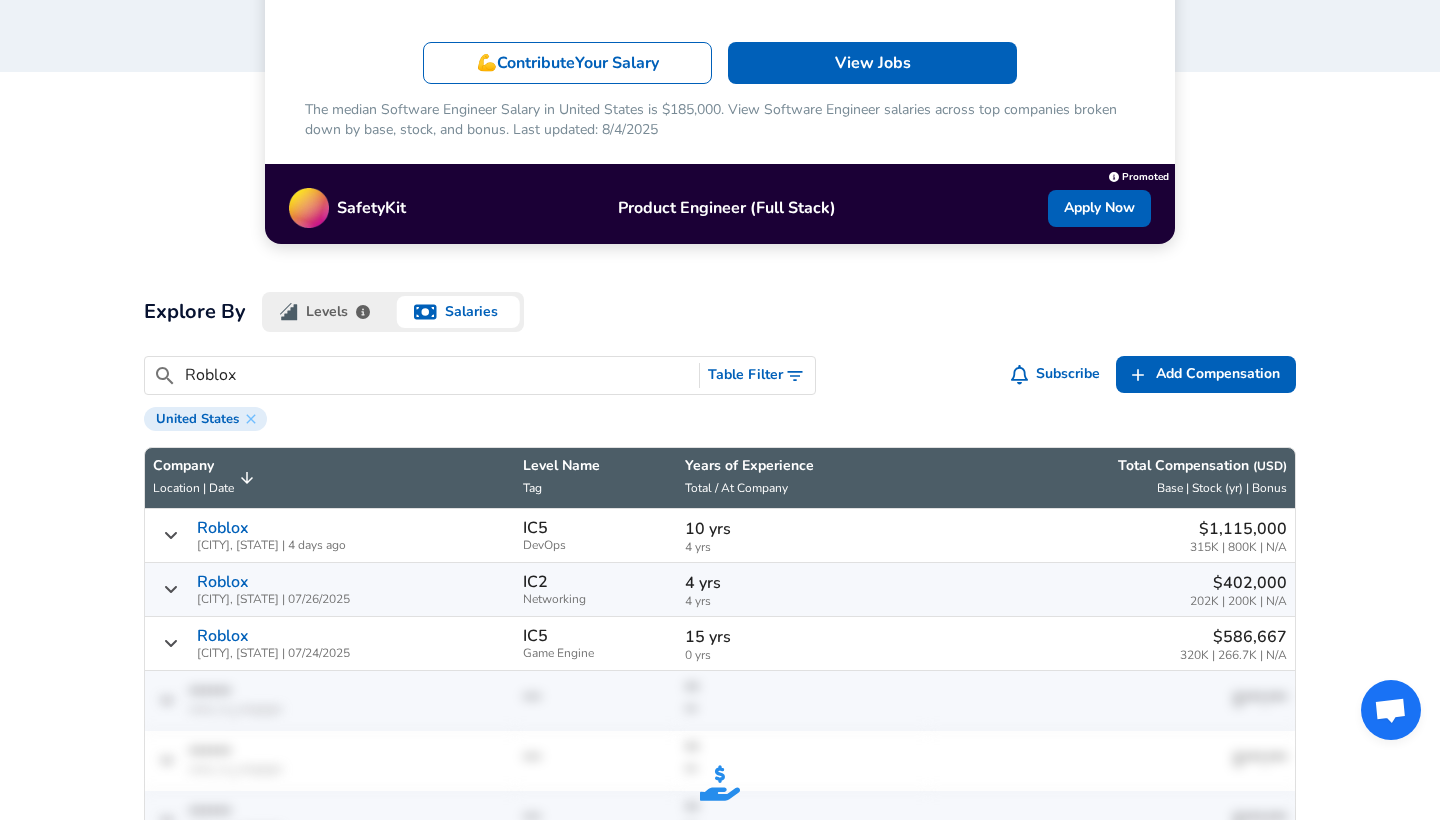 scroll, scrollTop: 342, scrollLeft: 0, axis: vertical 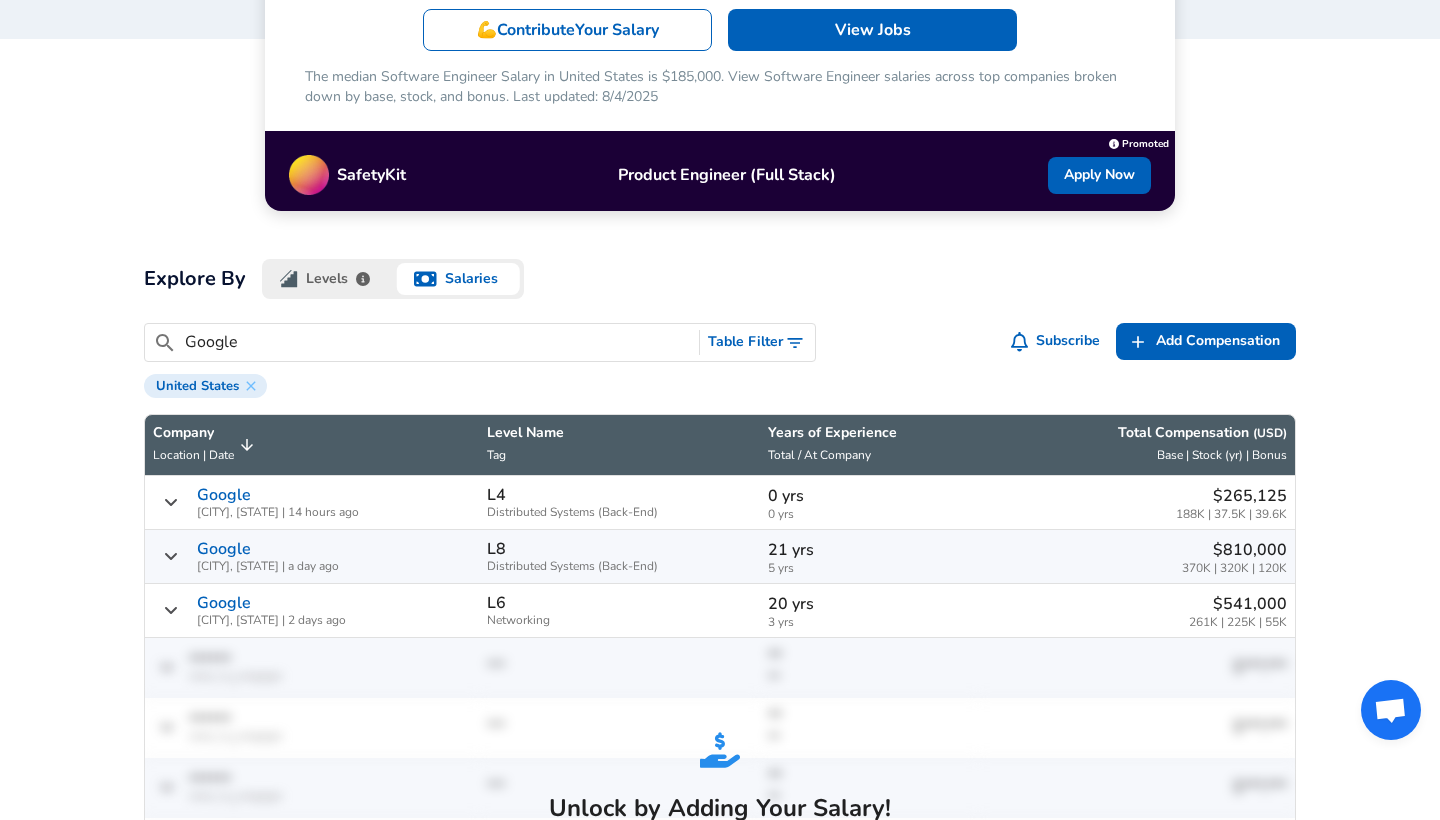 type on "Google" 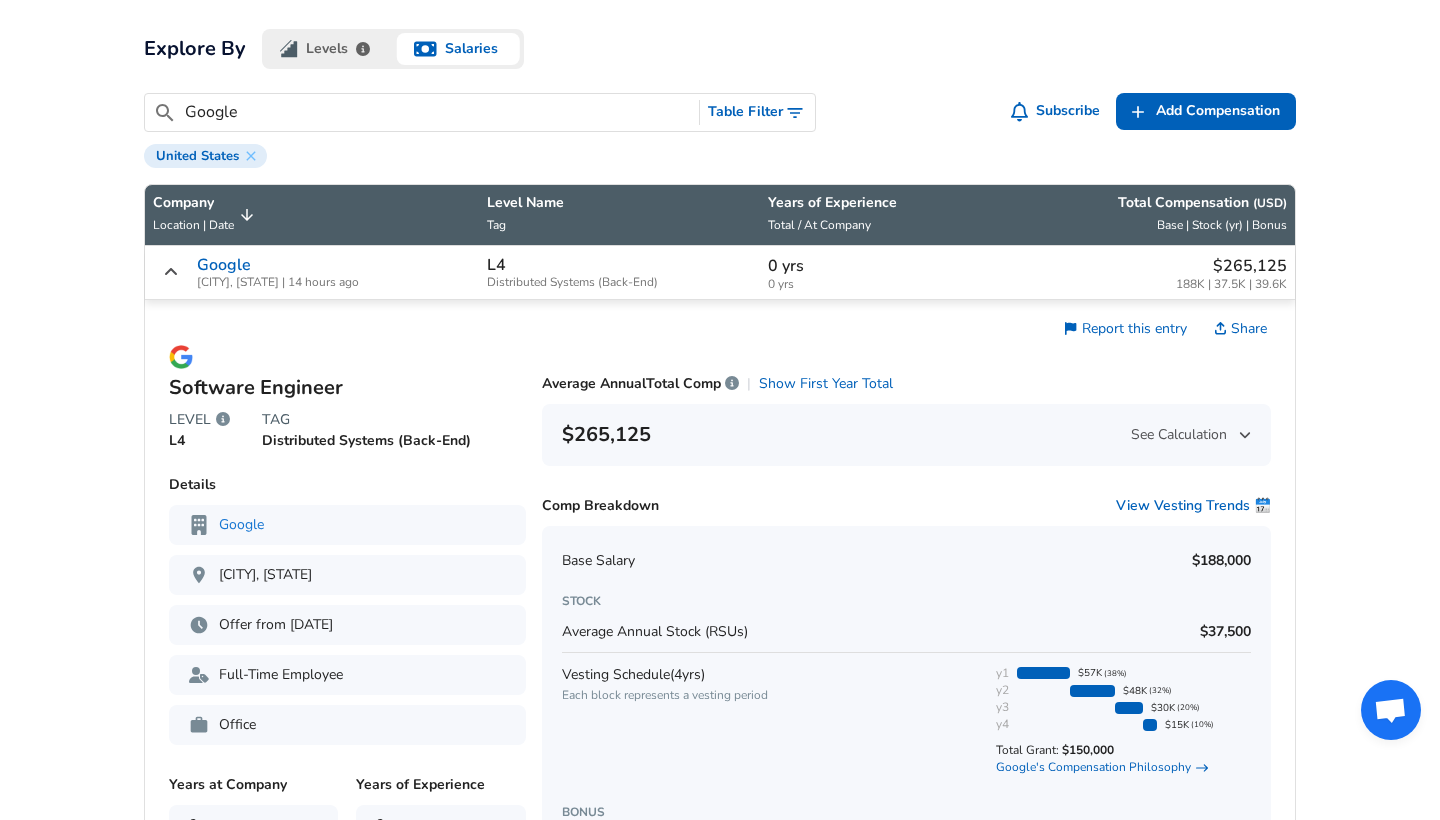 scroll, scrollTop: 596, scrollLeft: 0, axis: vertical 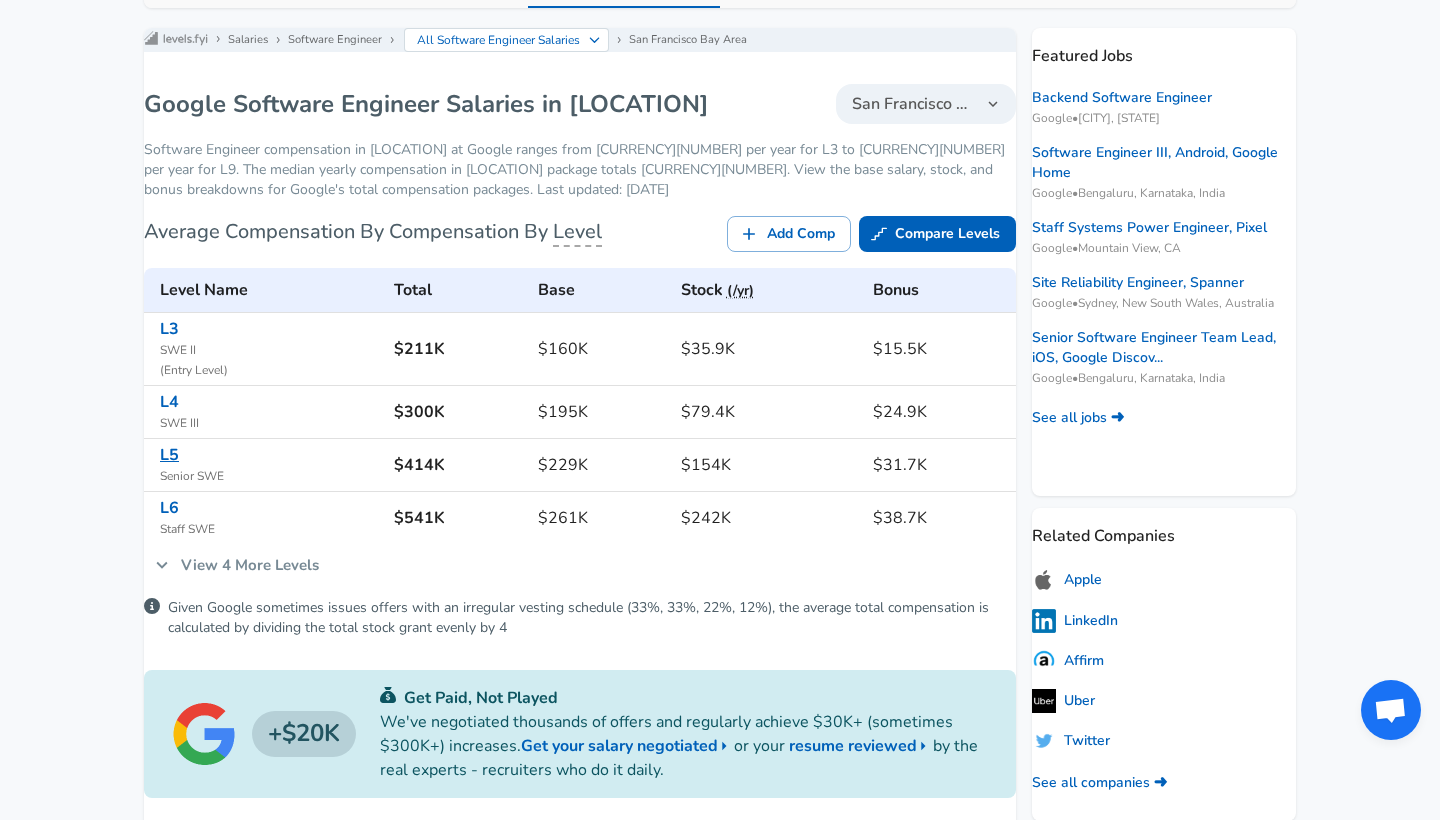 click on "L5" at bounding box center [169, 455] 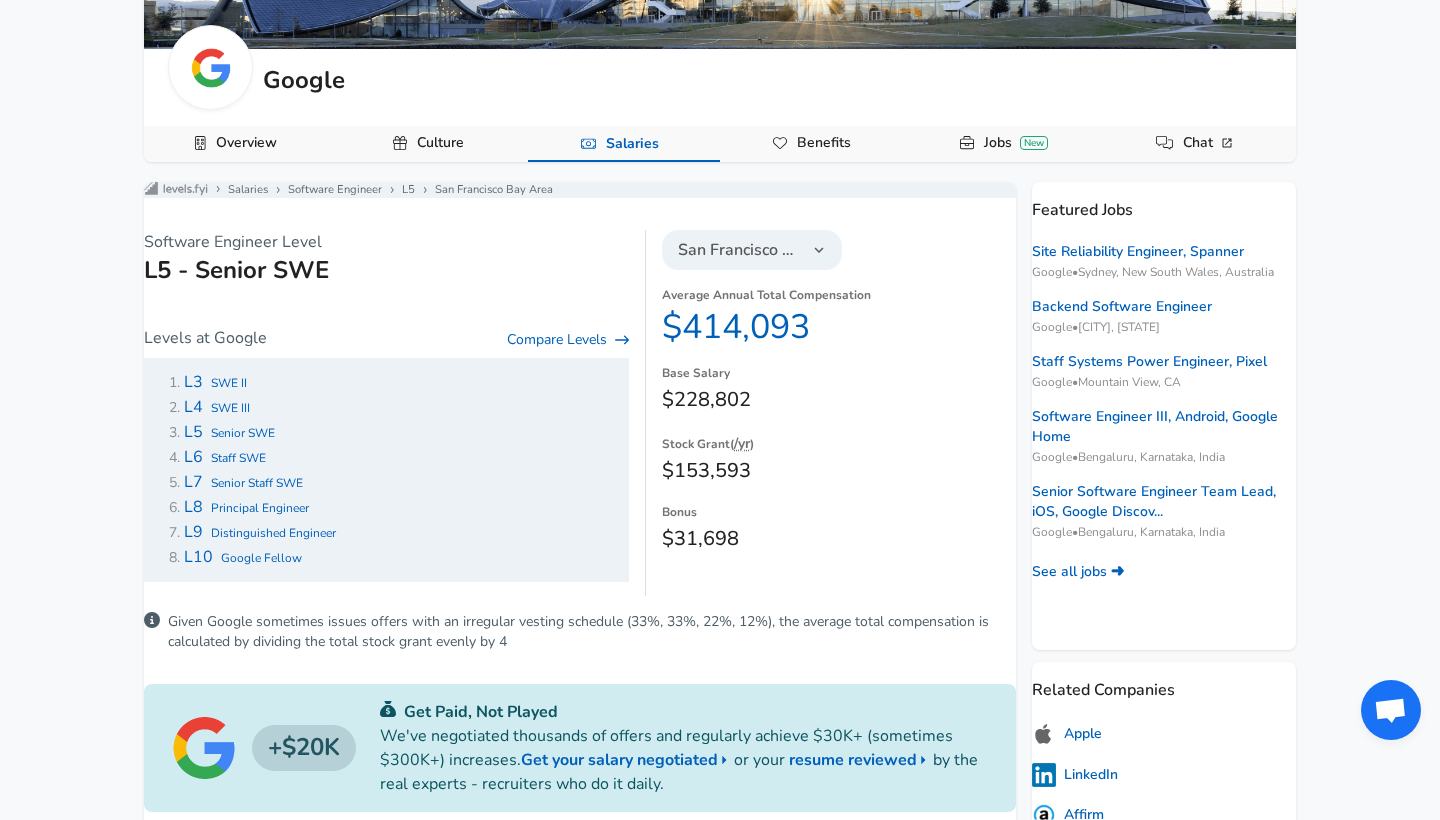 scroll, scrollTop: 95, scrollLeft: 0, axis: vertical 